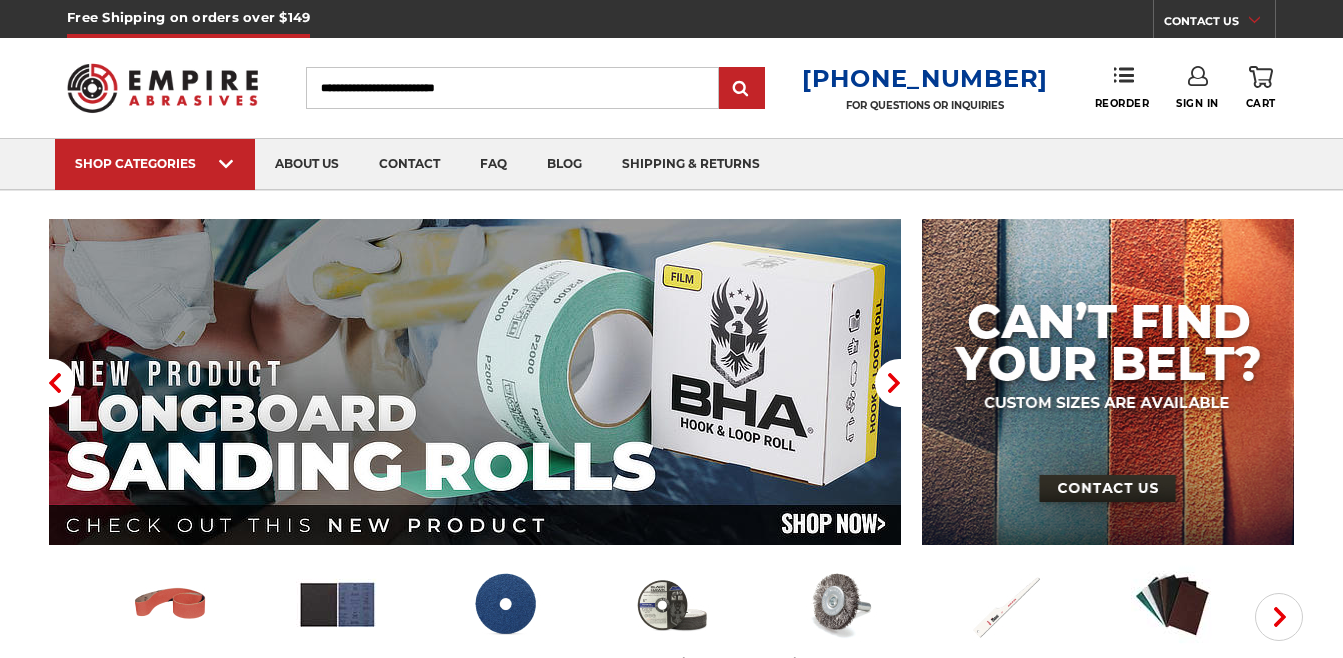 scroll, scrollTop: 0, scrollLeft: 0, axis: both 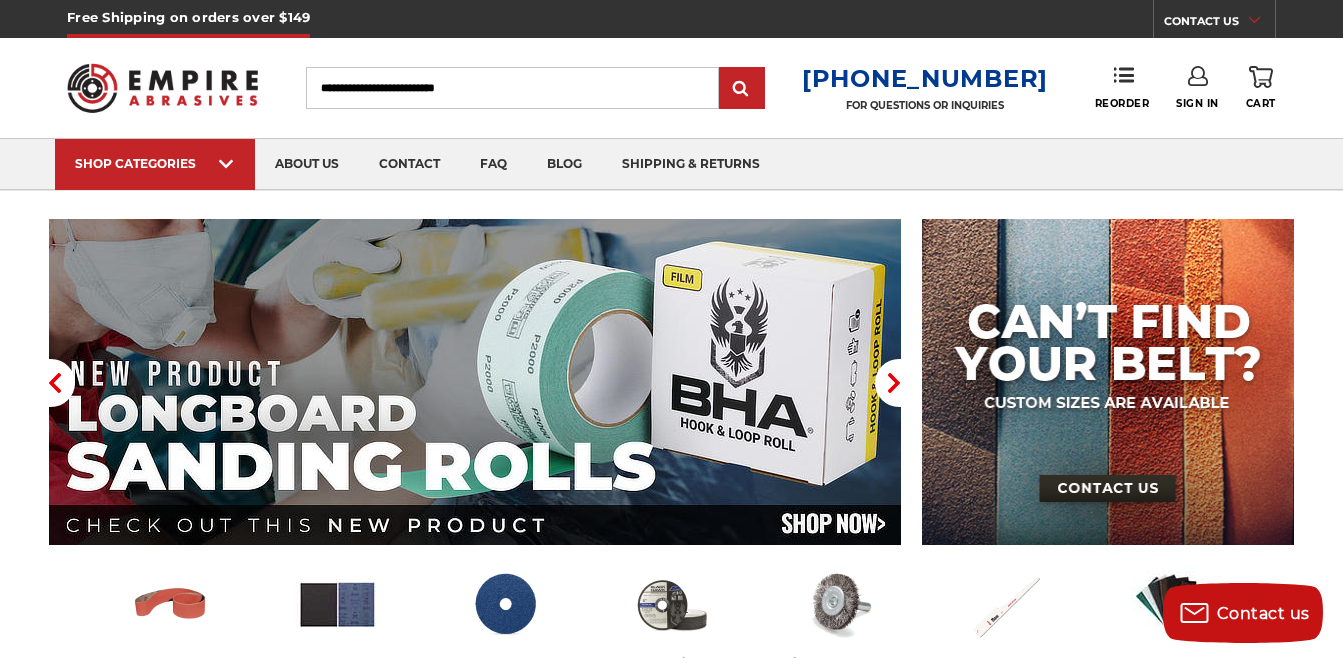 click on "Search" at bounding box center (512, 88) 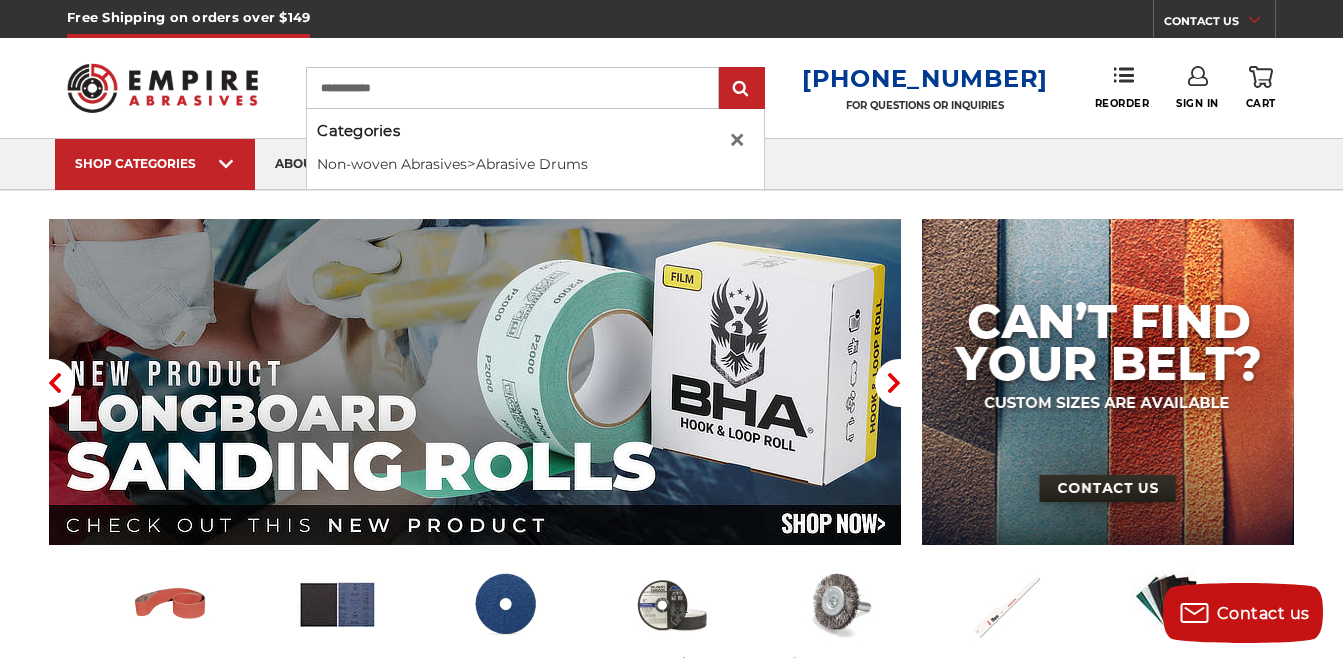 click on "**********" at bounding box center [512, 88] 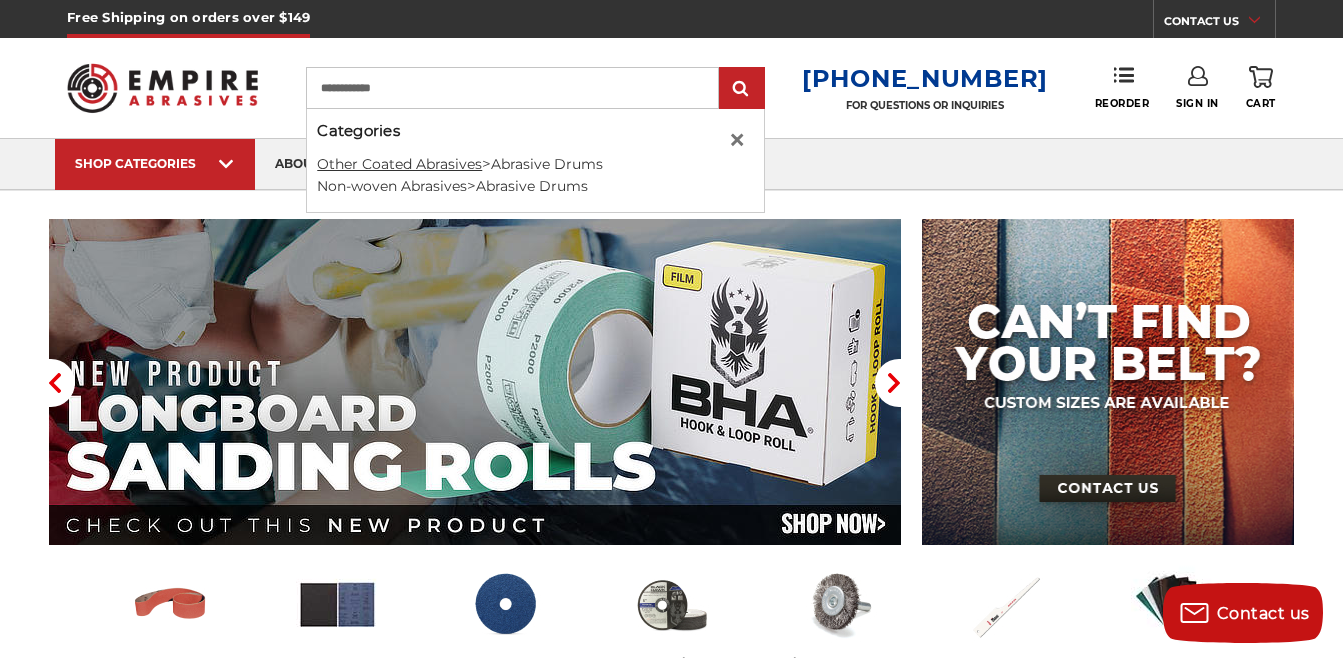 type on "**********" 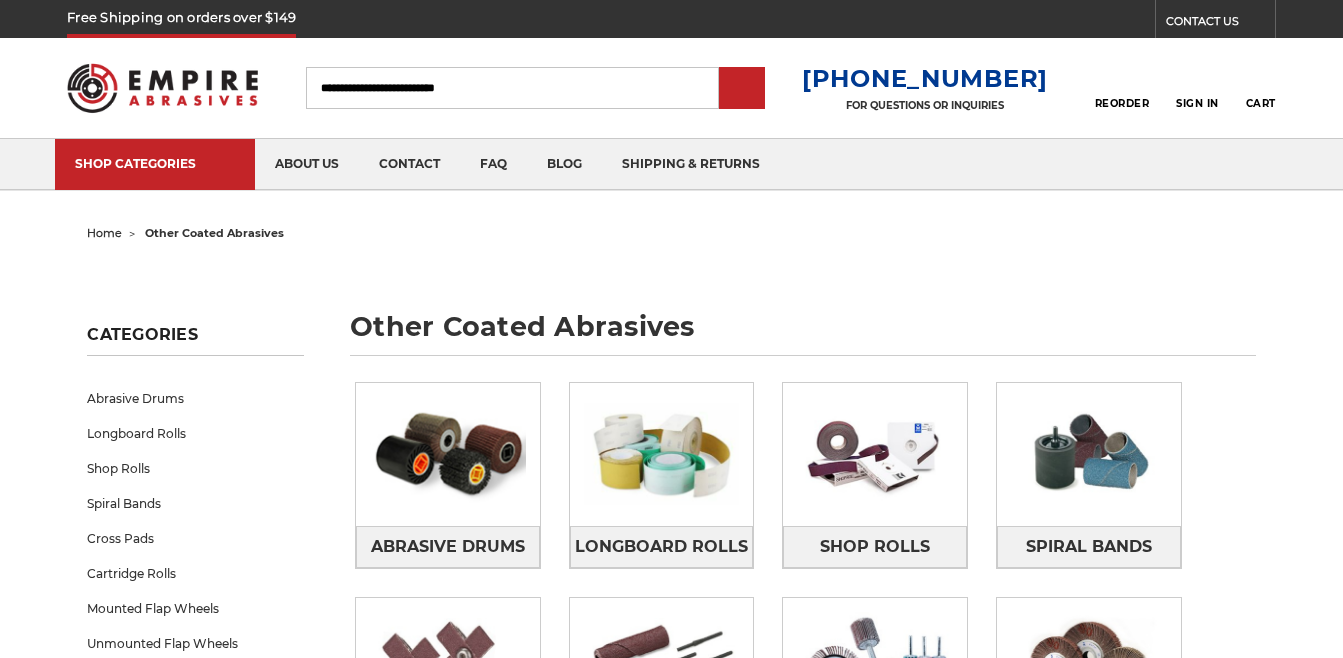 scroll, scrollTop: 0, scrollLeft: 0, axis: both 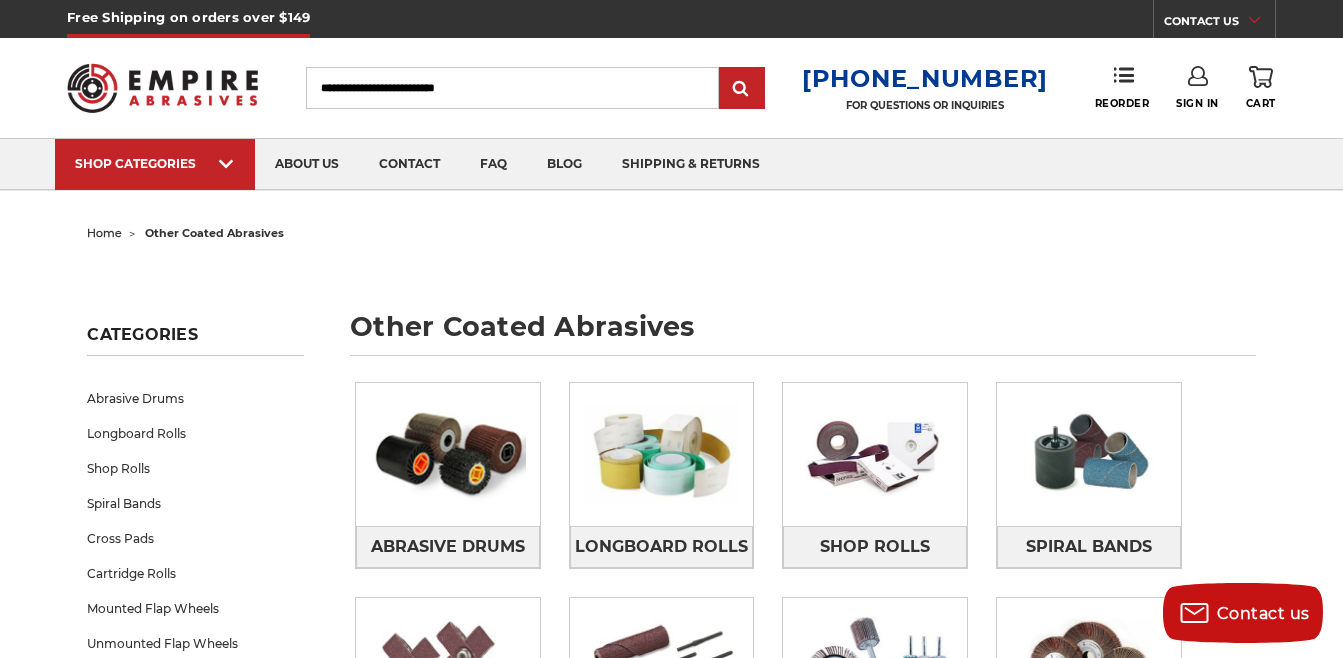 click on "Search" at bounding box center [512, 88] 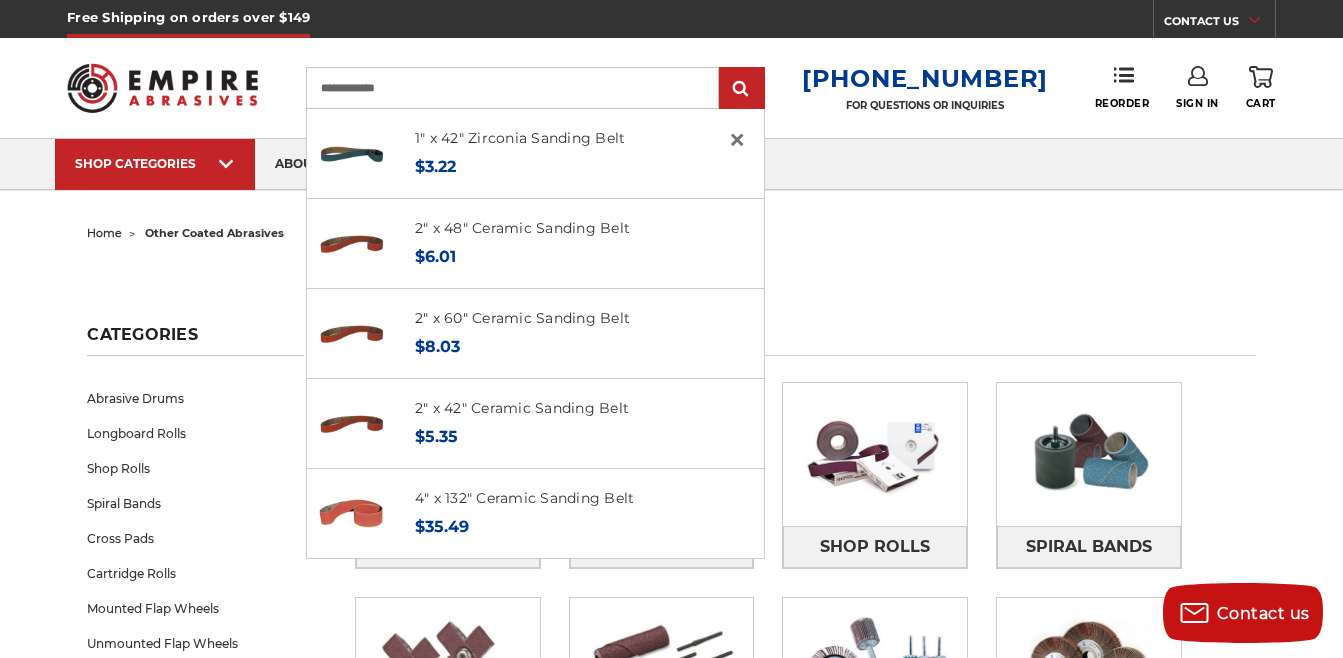 type on "**********" 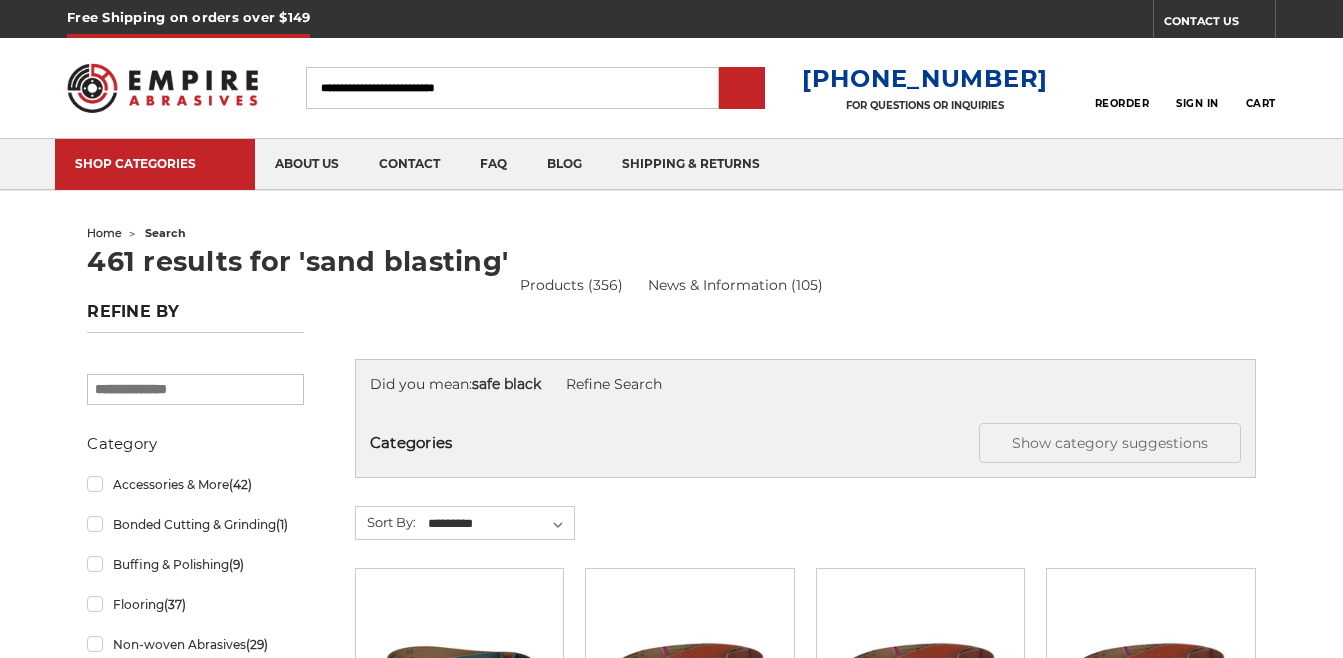 scroll, scrollTop: 0, scrollLeft: 0, axis: both 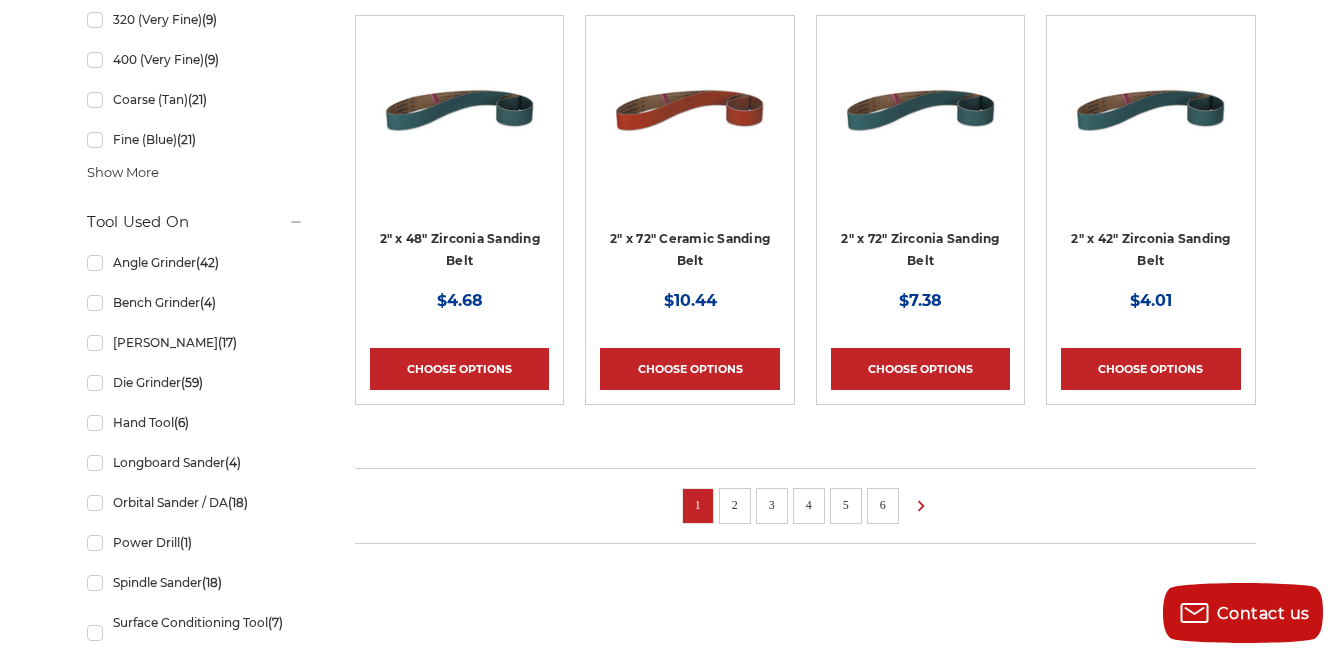 click on "2" at bounding box center [735, 505] 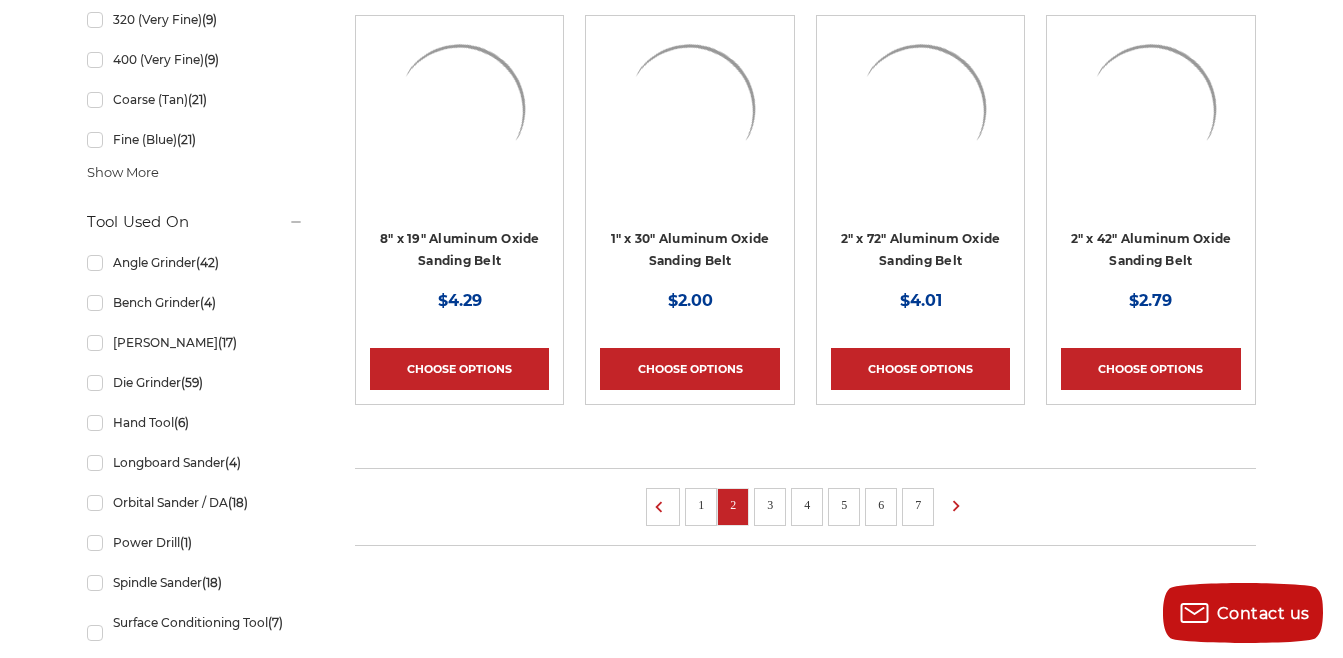 scroll, scrollTop: 0, scrollLeft: 0, axis: both 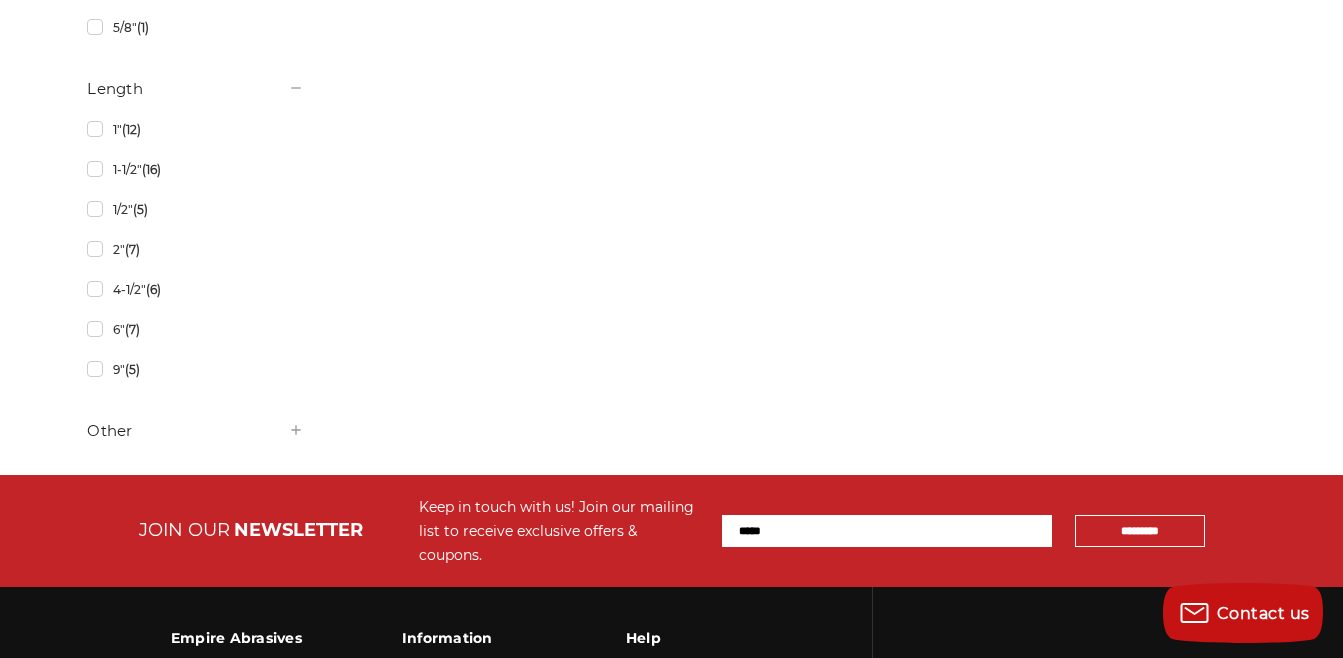 click on "Other" at bounding box center [195, 431] 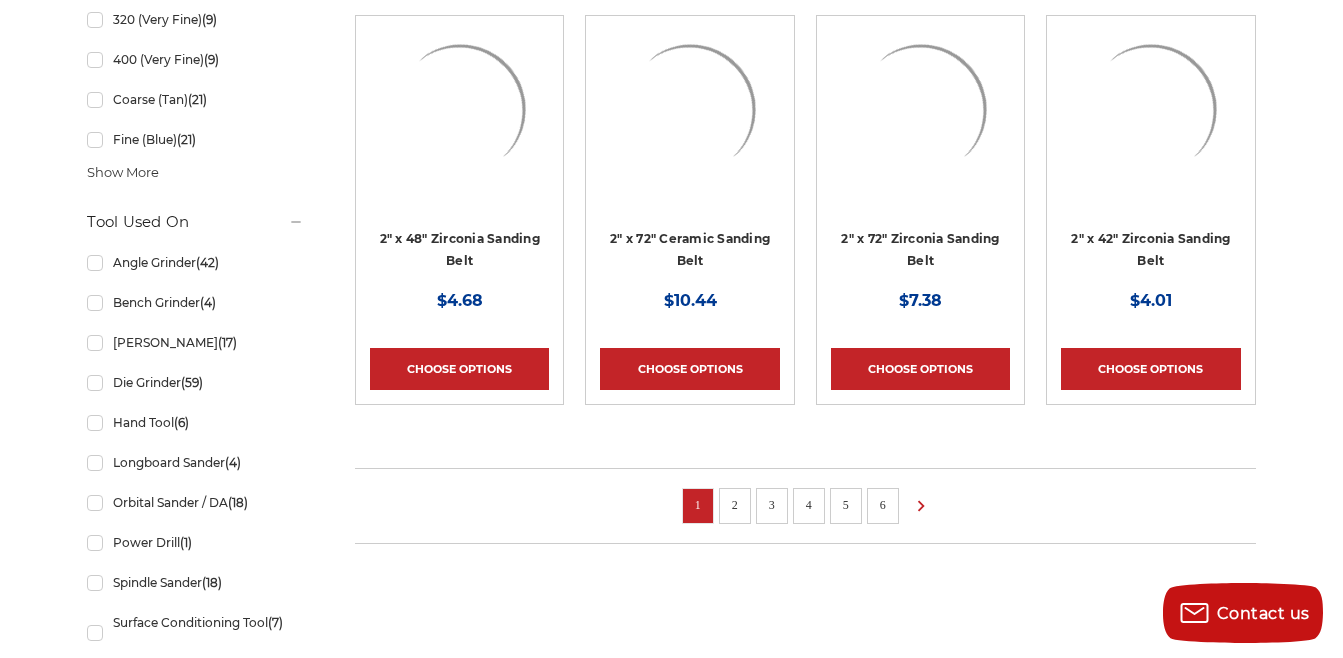 scroll, scrollTop: 0, scrollLeft: 0, axis: both 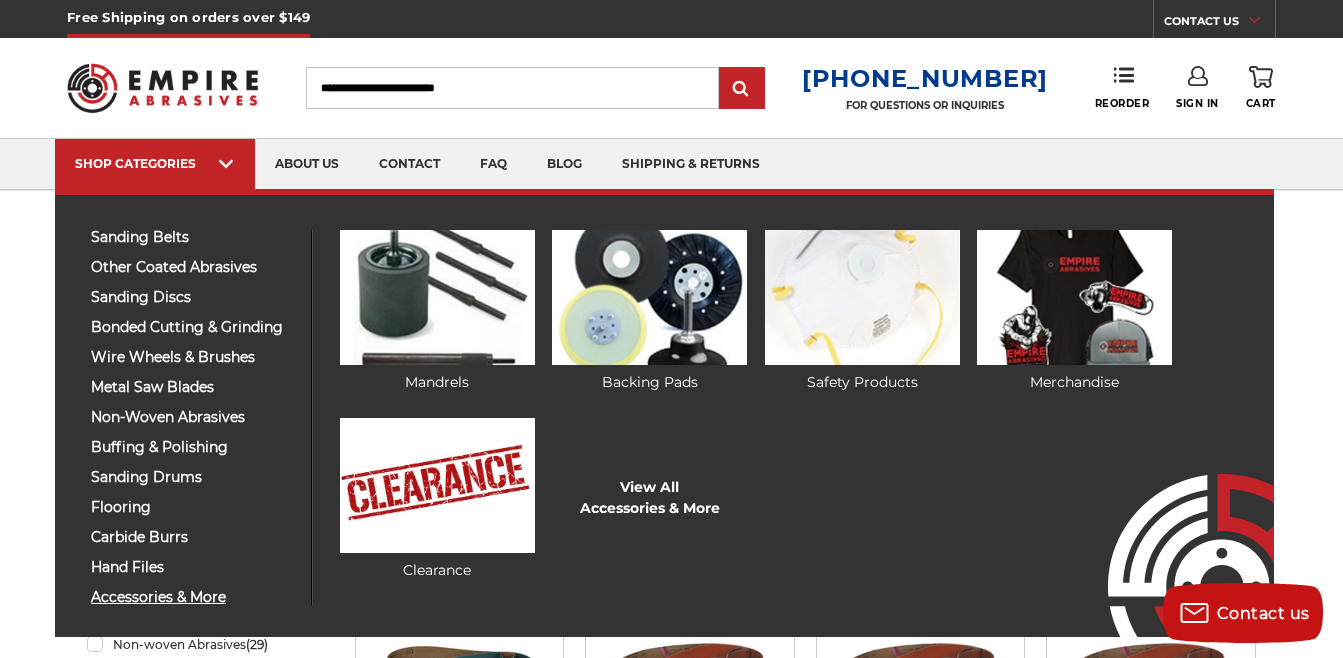 click on "accessories & more" at bounding box center (193, 597) 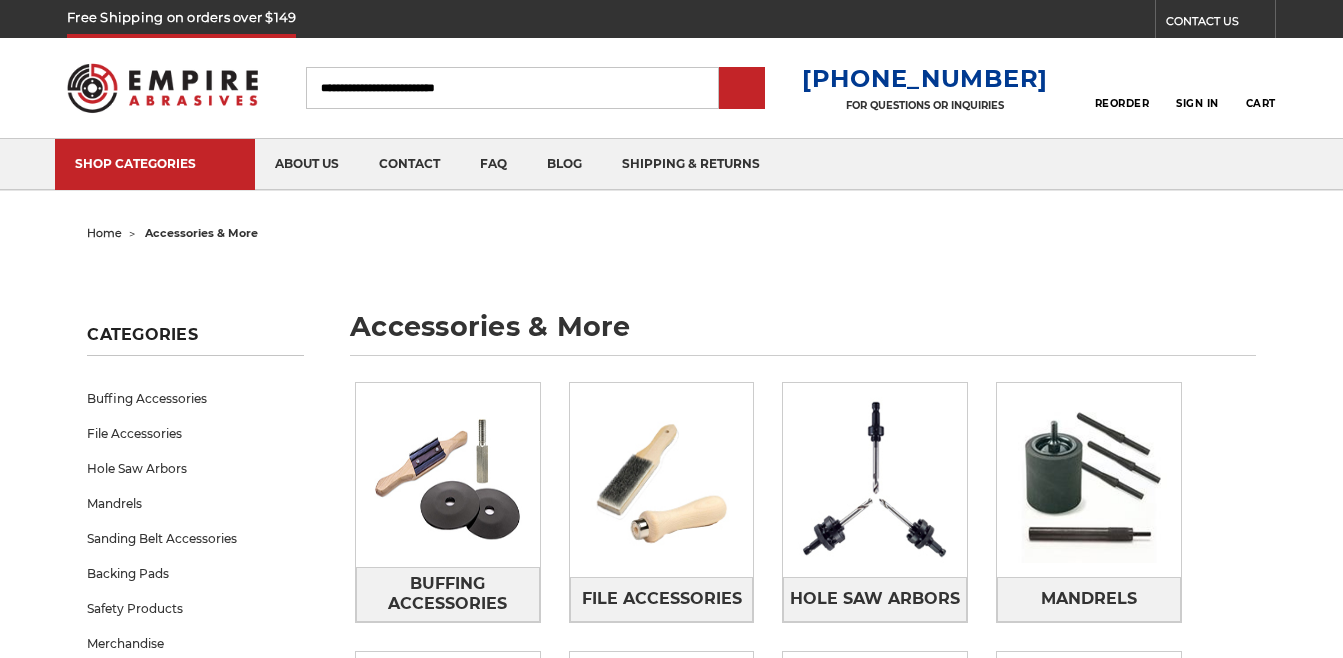 scroll, scrollTop: 0, scrollLeft: 0, axis: both 